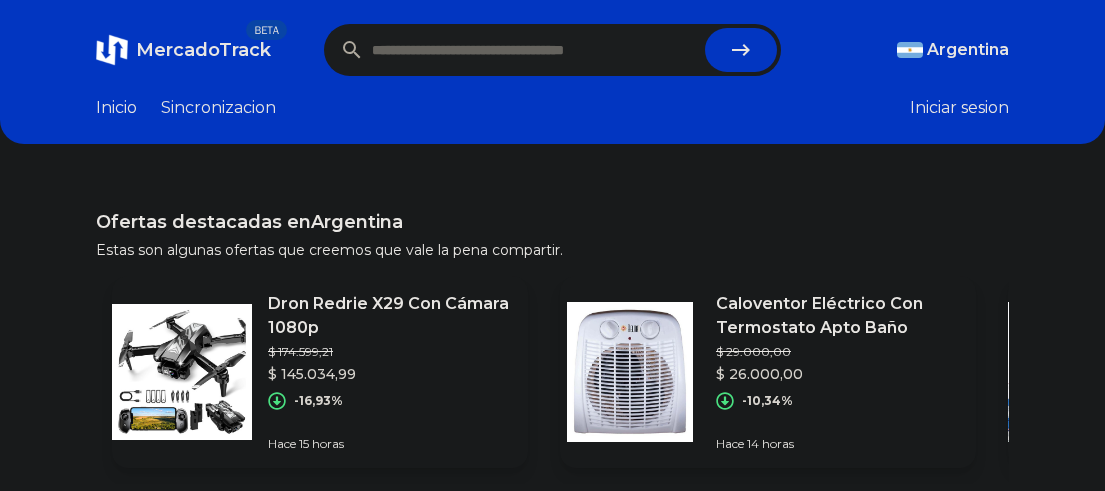 scroll, scrollTop: 0, scrollLeft: 0, axis: both 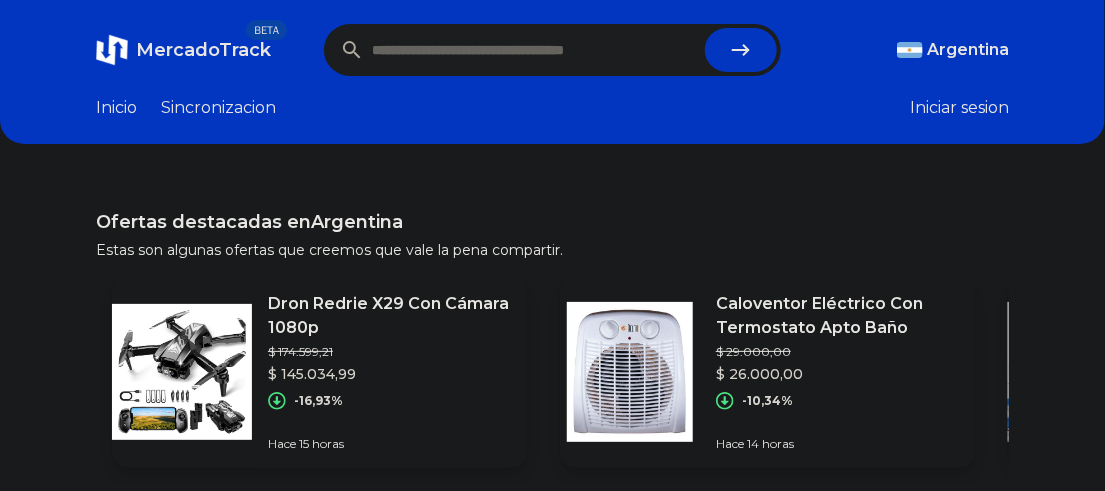 paste on "**********" 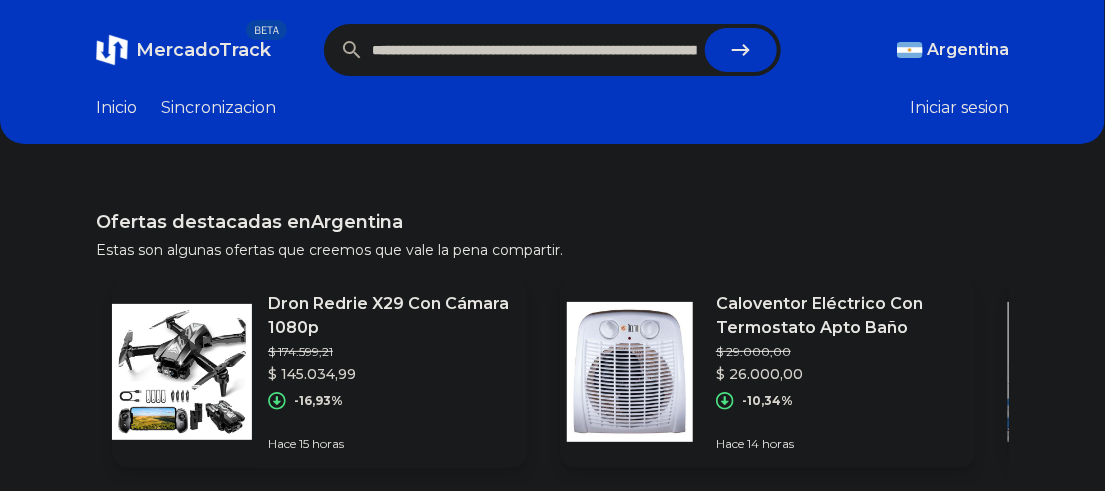 scroll, scrollTop: 0, scrollLeft: 957, axis: horizontal 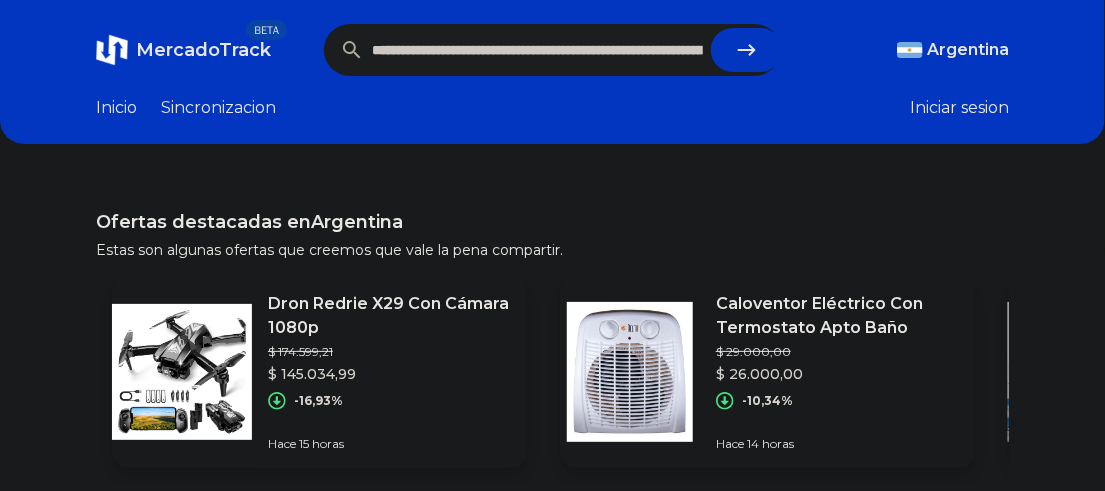 click 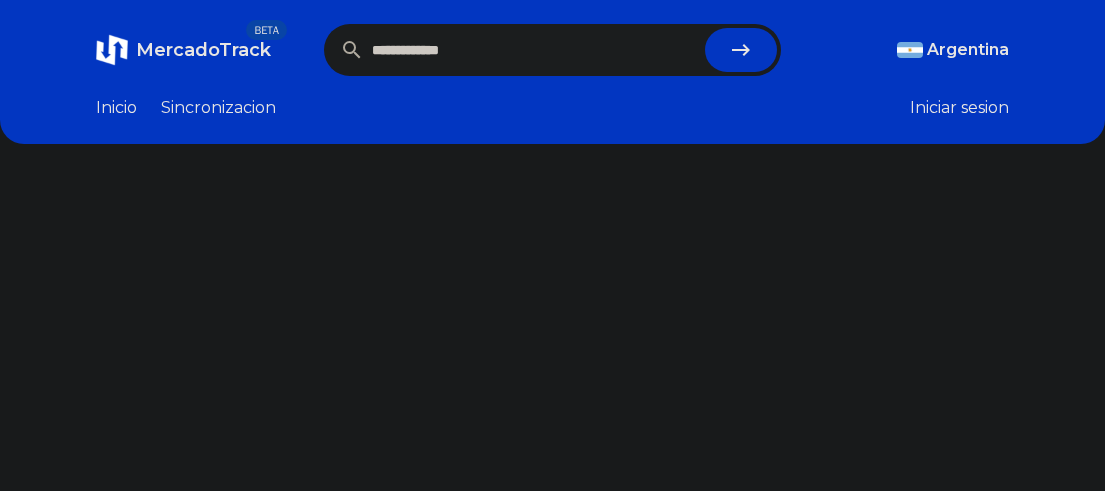 scroll, scrollTop: 0, scrollLeft: 0, axis: both 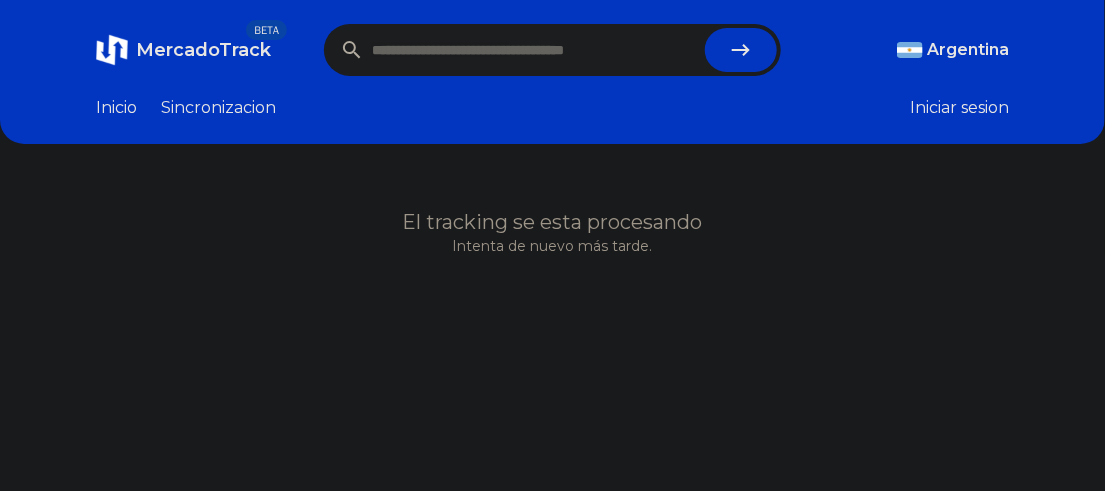 paste on "**********" 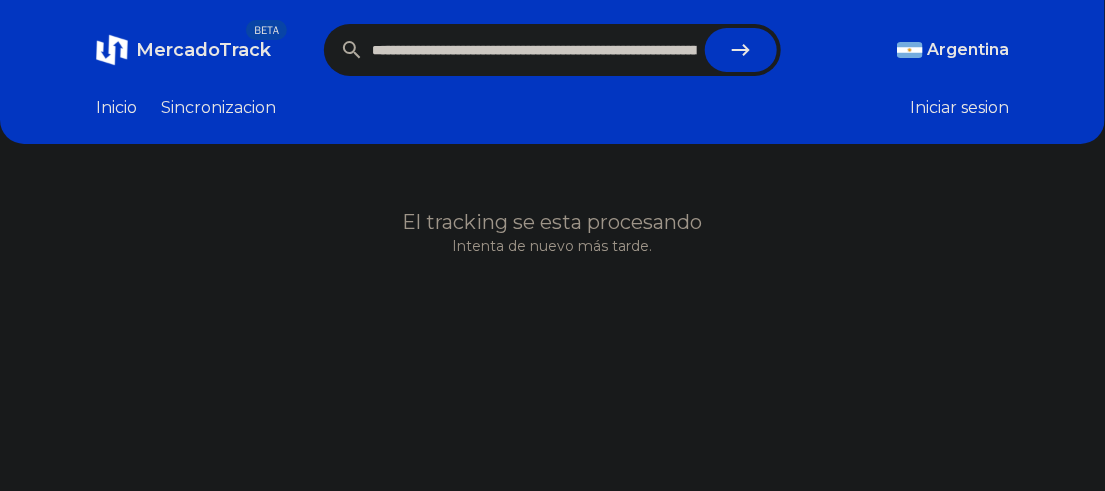 scroll, scrollTop: 0, scrollLeft: 1326, axis: horizontal 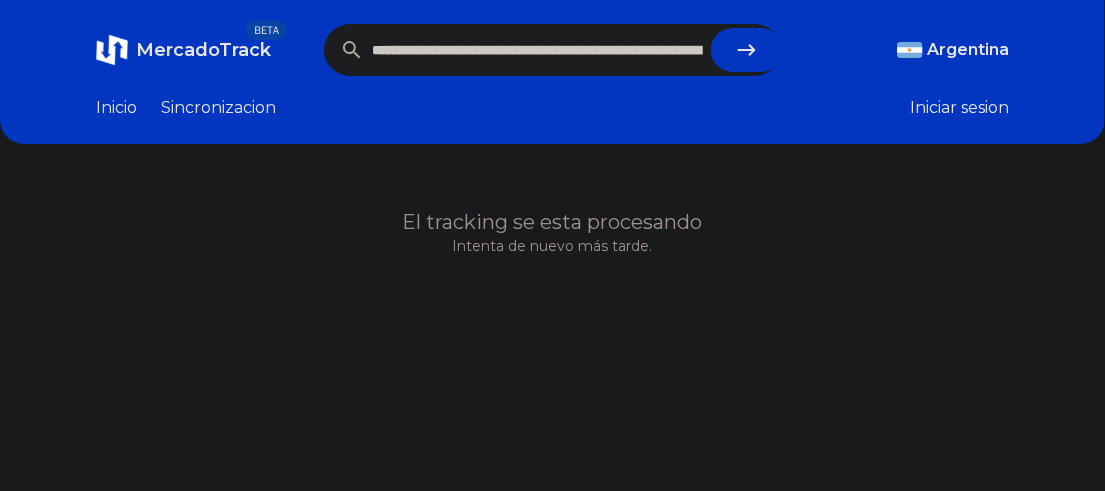 click 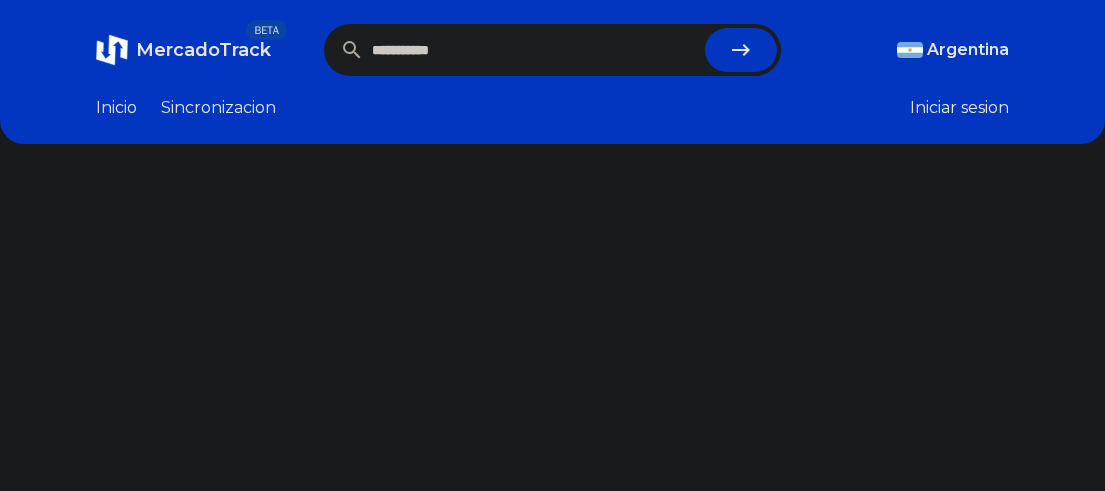 scroll, scrollTop: 0, scrollLeft: 0, axis: both 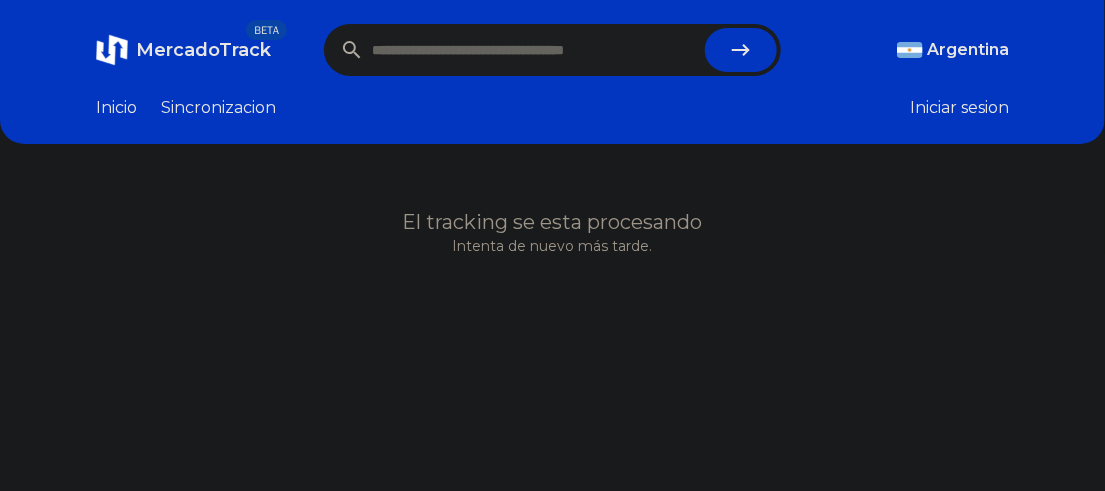 paste on "**********" 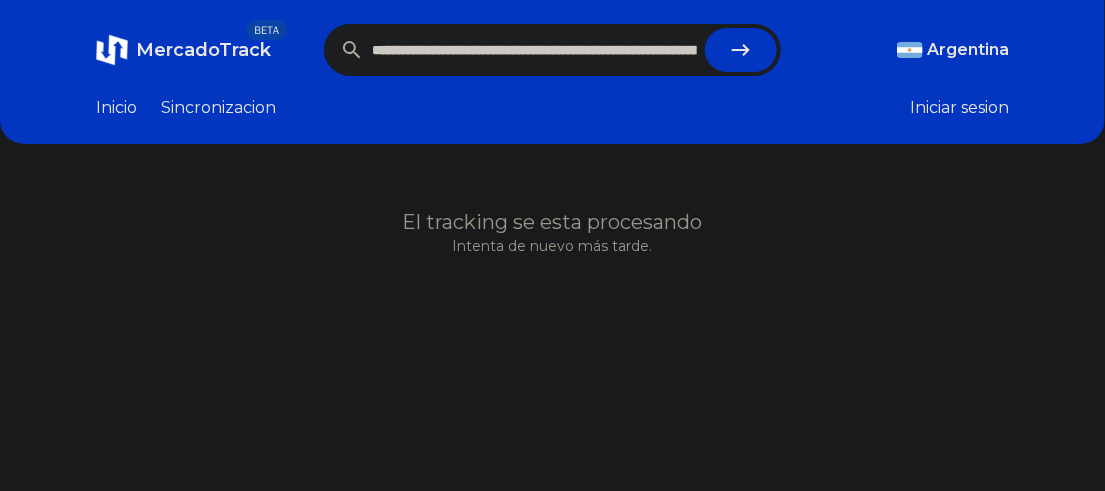 scroll, scrollTop: 0, scrollLeft: 1074, axis: horizontal 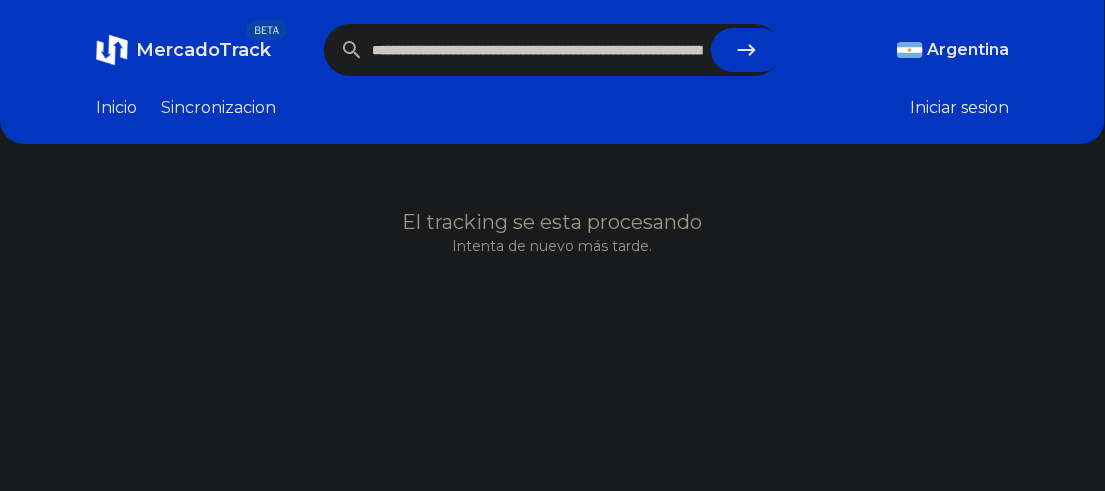 click at bounding box center (747, 50) 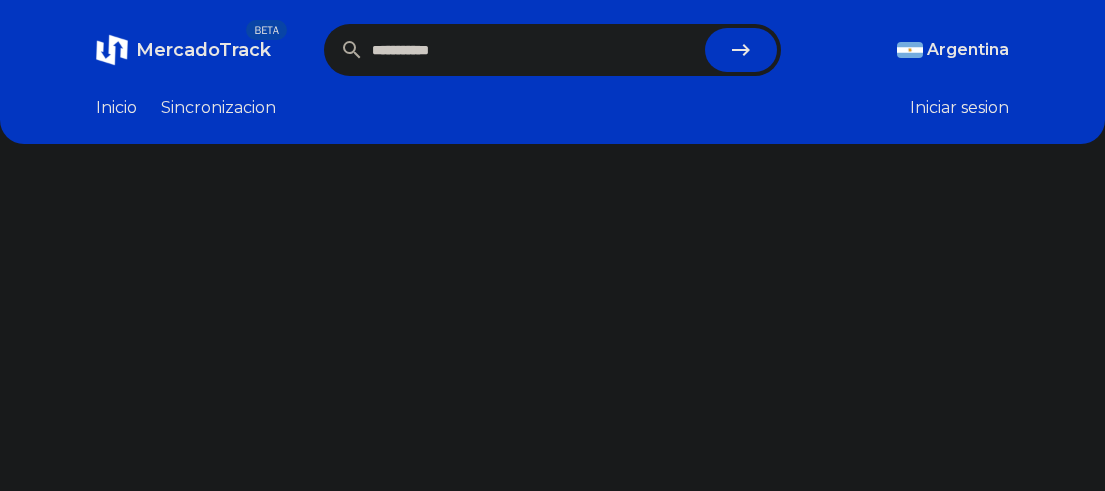 scroll, scrollTop: 0, scrollLeft: 0, axis: both 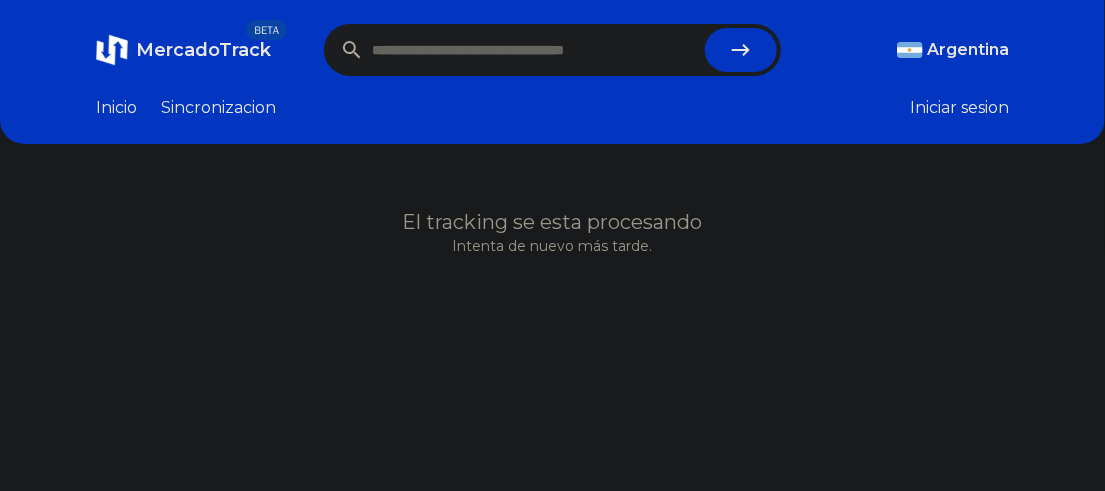 paste on "**********" 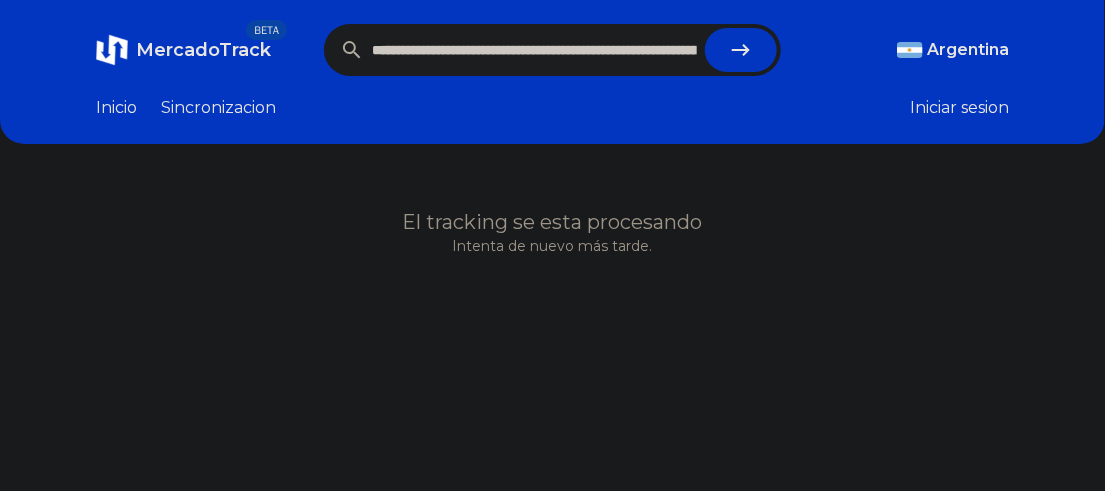 scroll, scrollTop: 0, scrollLeft: 885, axis: horizontal 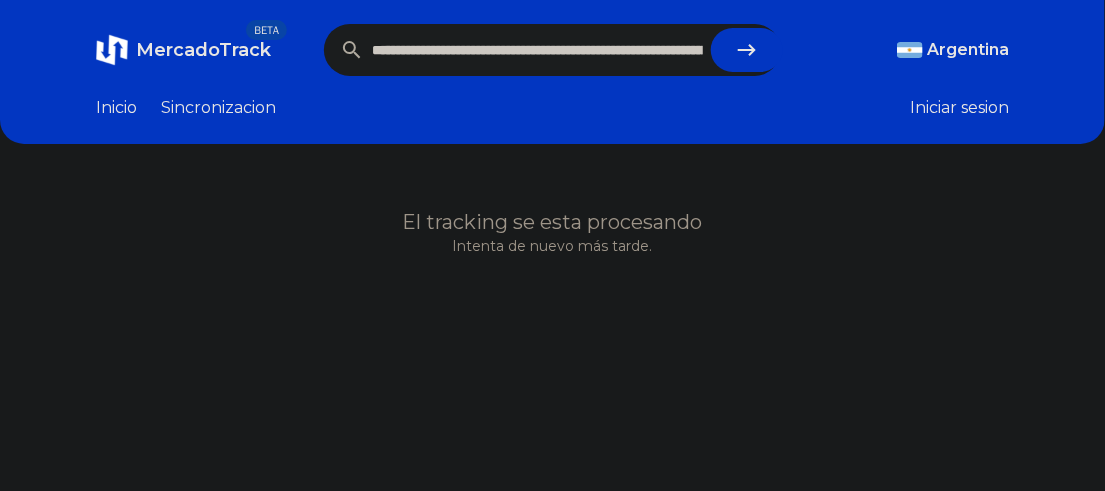 click 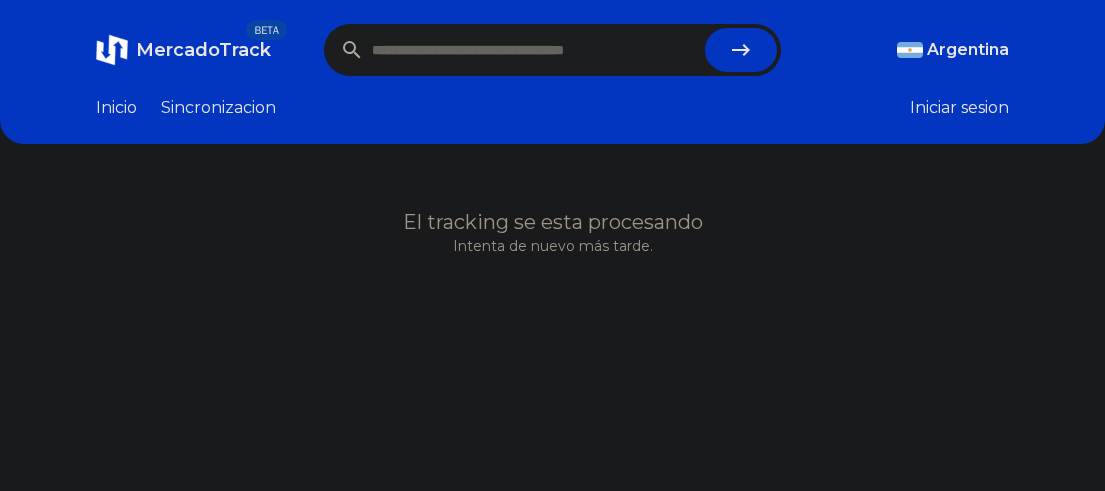 scroll, scrollTop: 0, scrollLeft: 0, axis: both 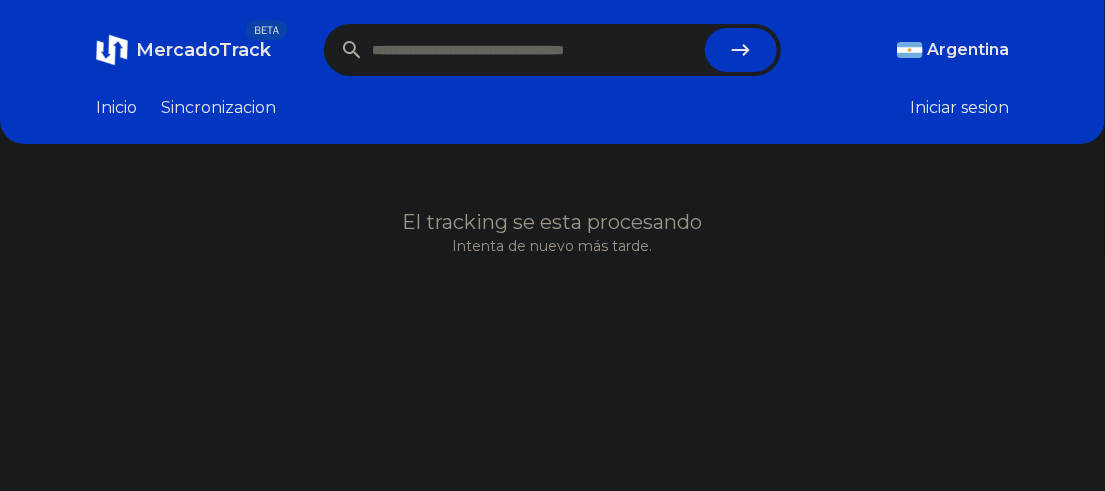 paste on "**********" 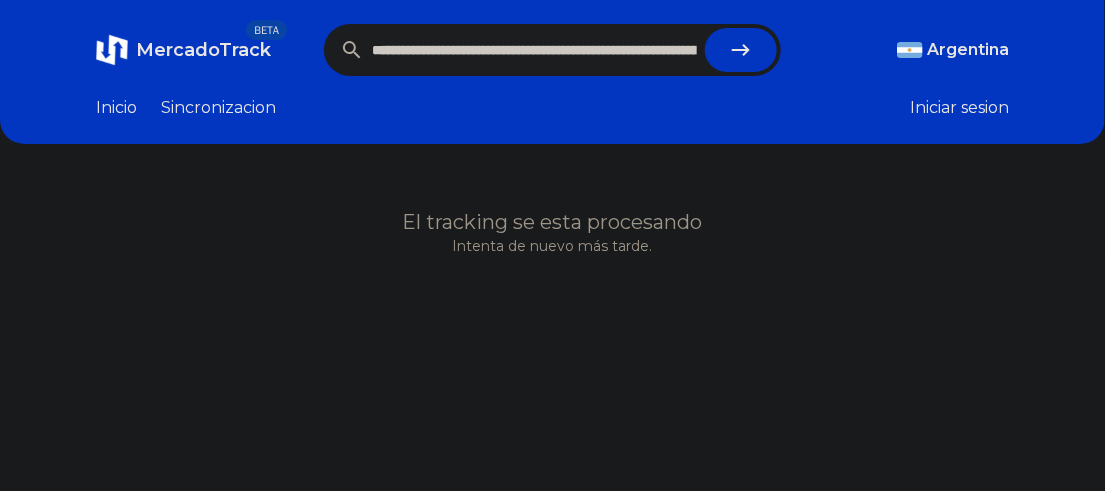 scroll, scrollTop: 0, scrollLeft: 1011, axis: horizontal 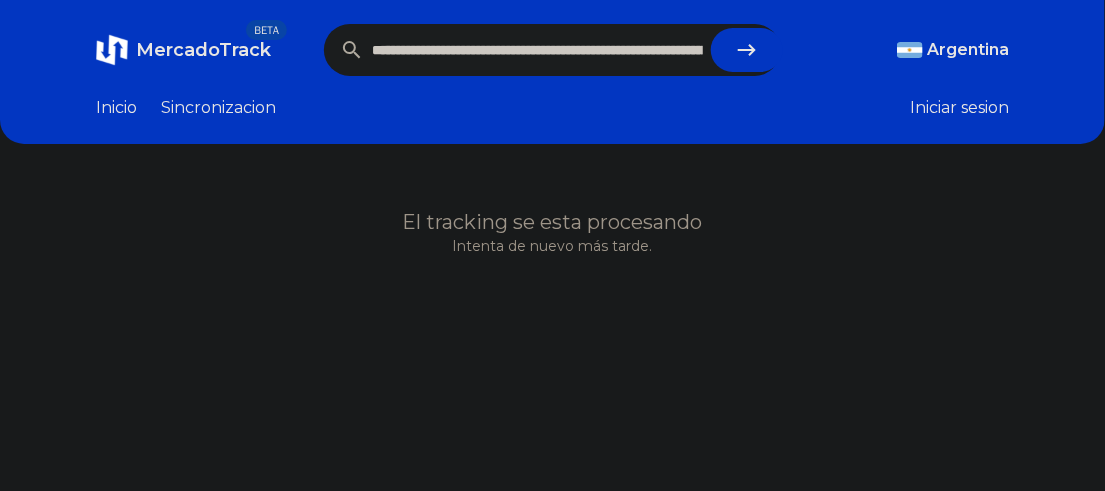 click 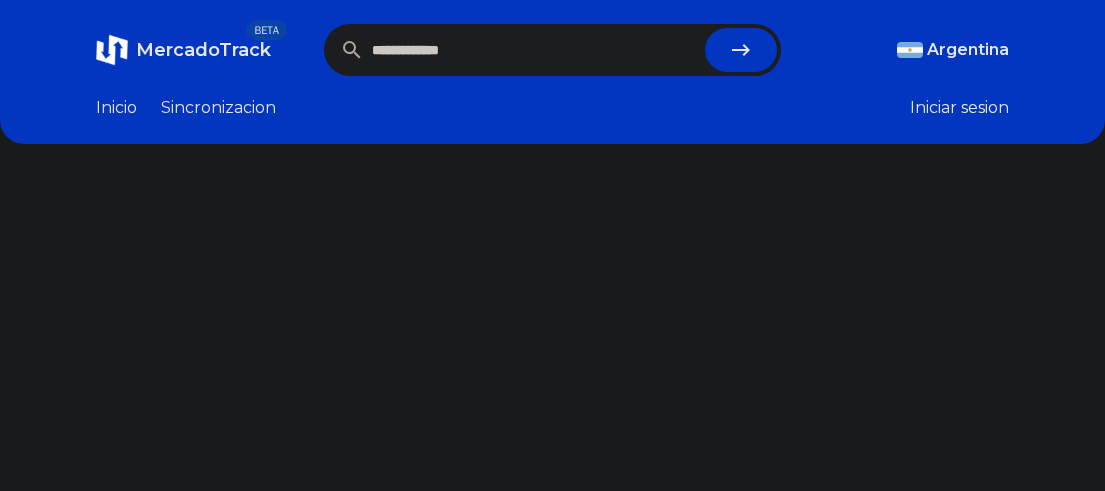 scroll, scrollTop: 0, scrollLeft: 0, axis: both 